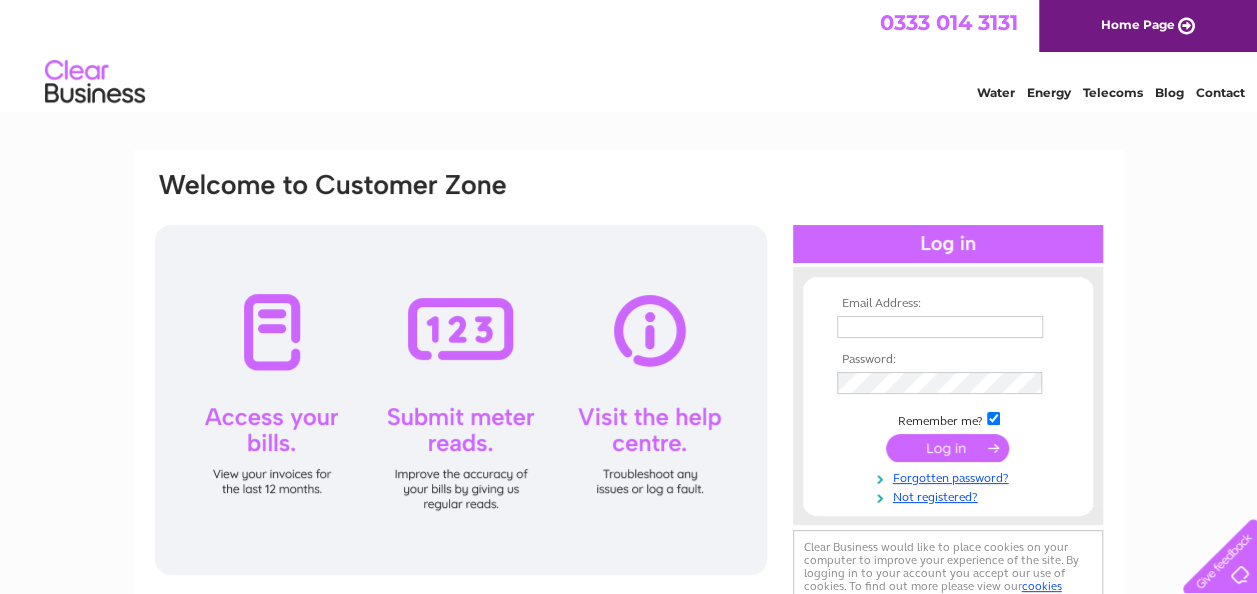 scroll, scrollTop: 0, scrollLeft: 0, axis: both 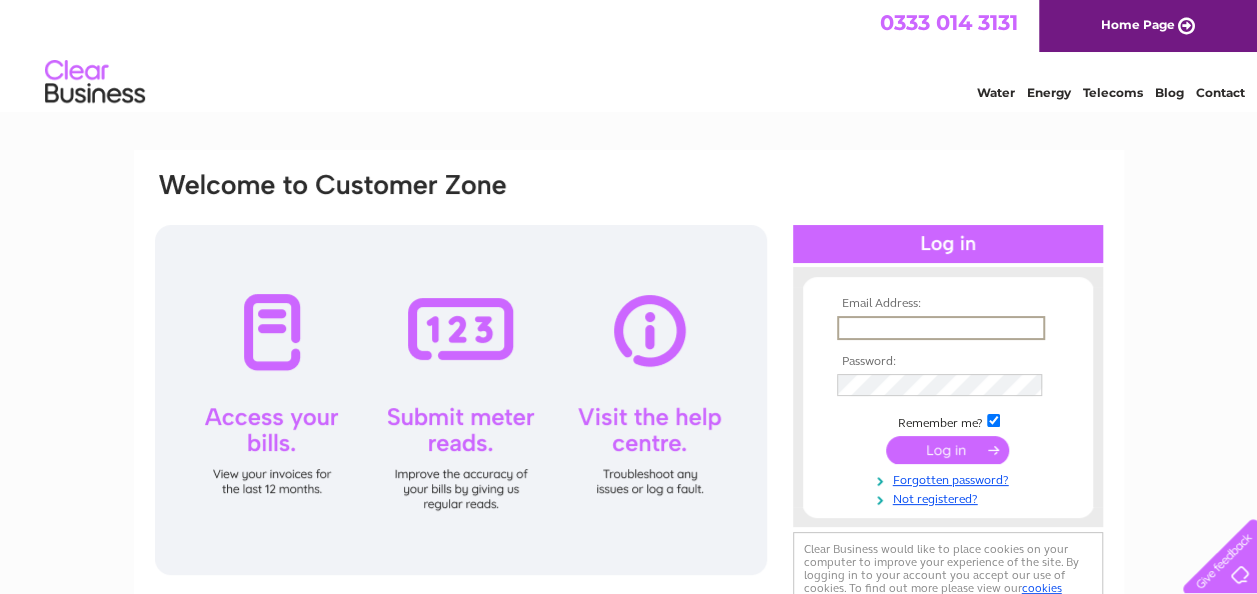 type on "[USERNAME]@[DOMAIN]" 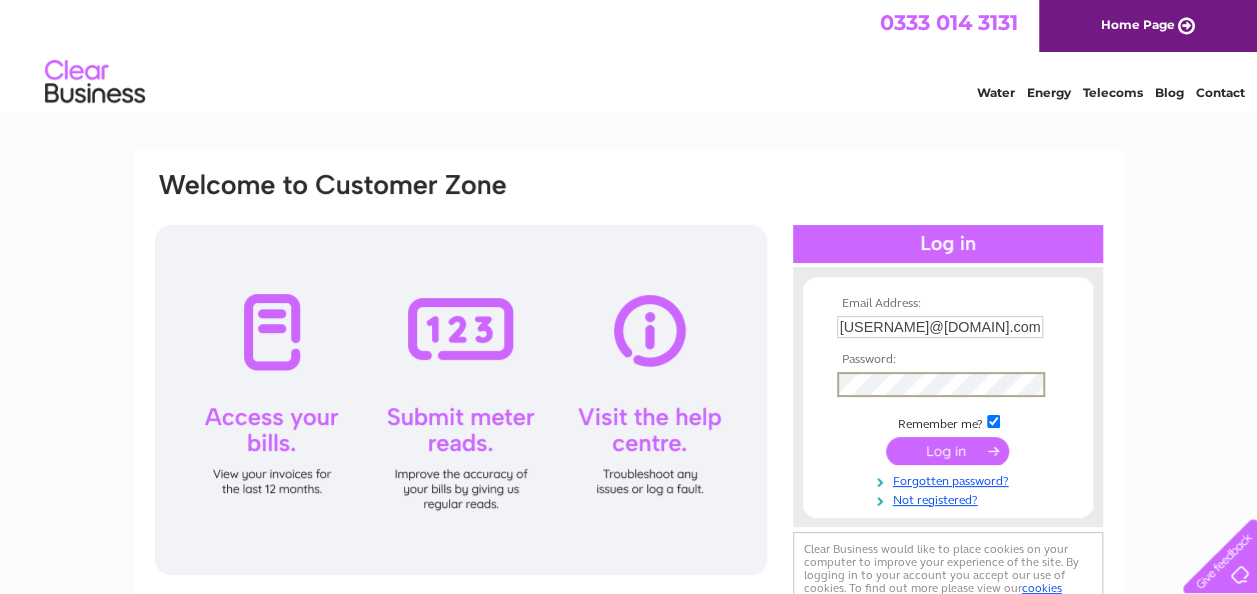 click at bounding box center [947, 451] 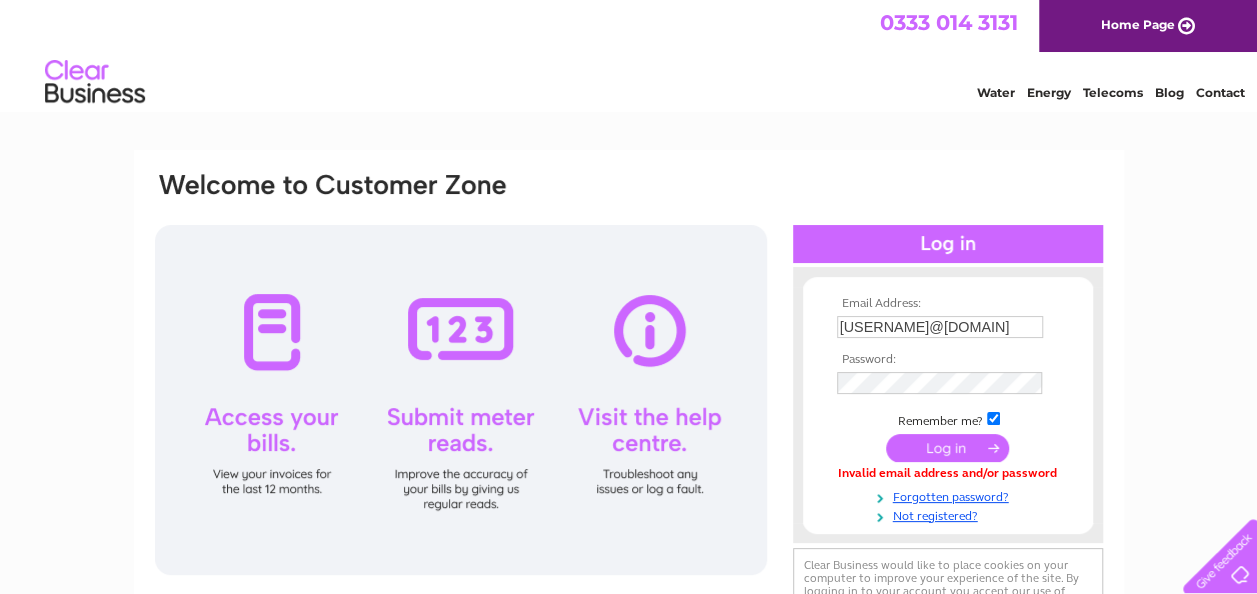 scroll, scrollTop: 0, scrollLeft: 0, axis: both 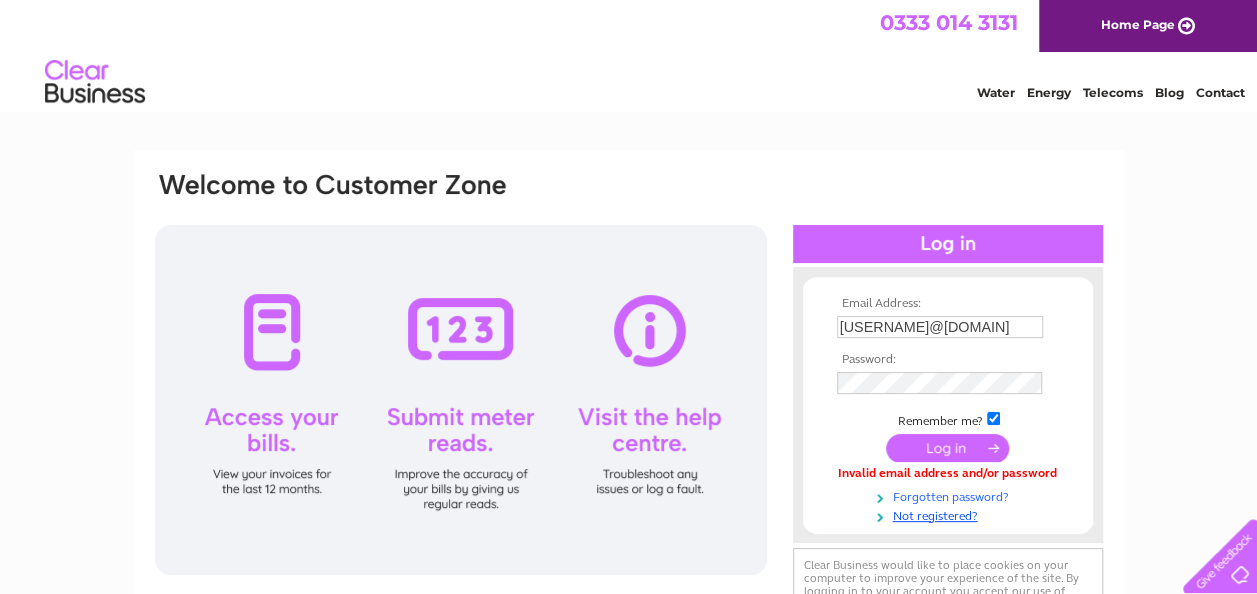click on "Forgotten password?" at bounding box center (950, 495) 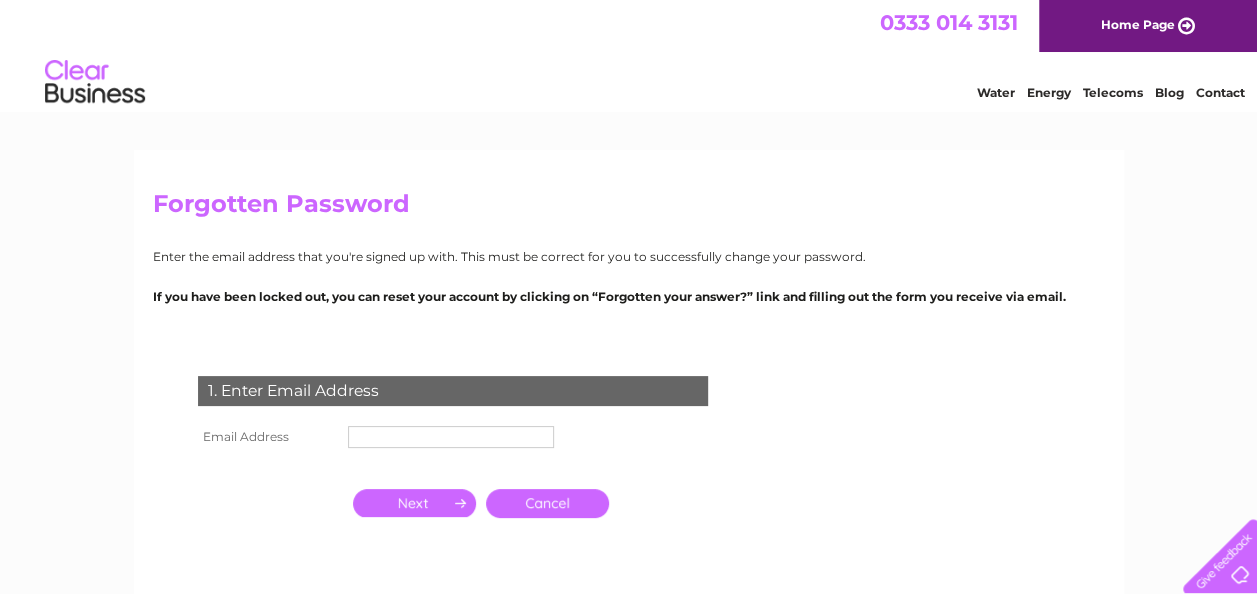 scroll, scrollTop: 0, scrollLeft: 0, axis: both 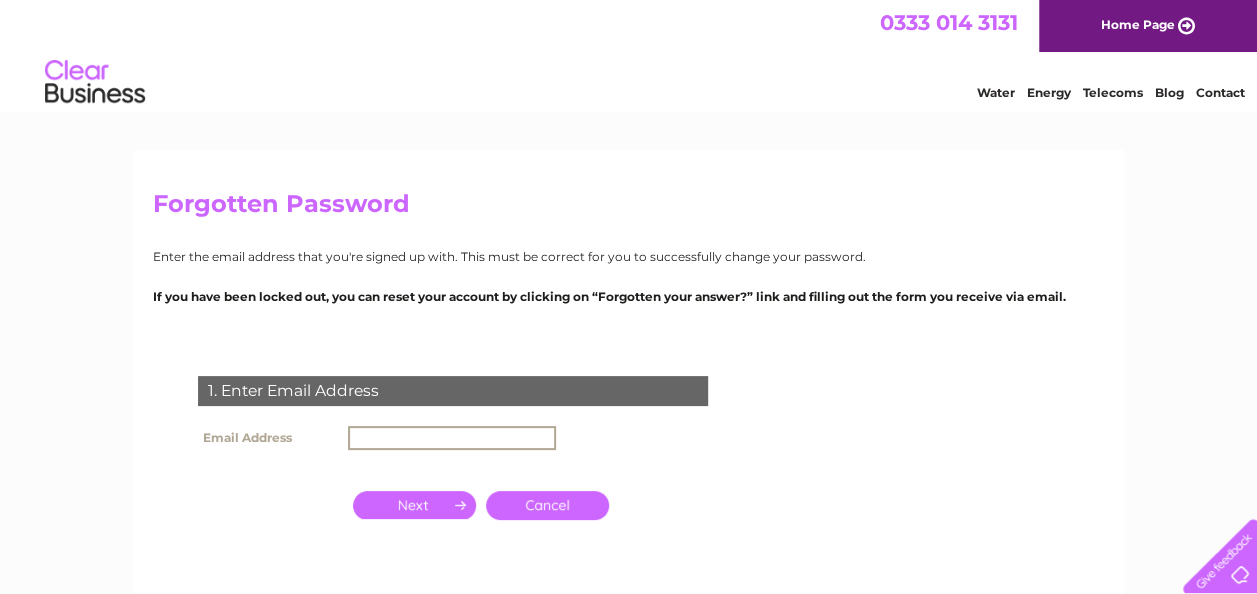 click at bounding box center [452, 438] 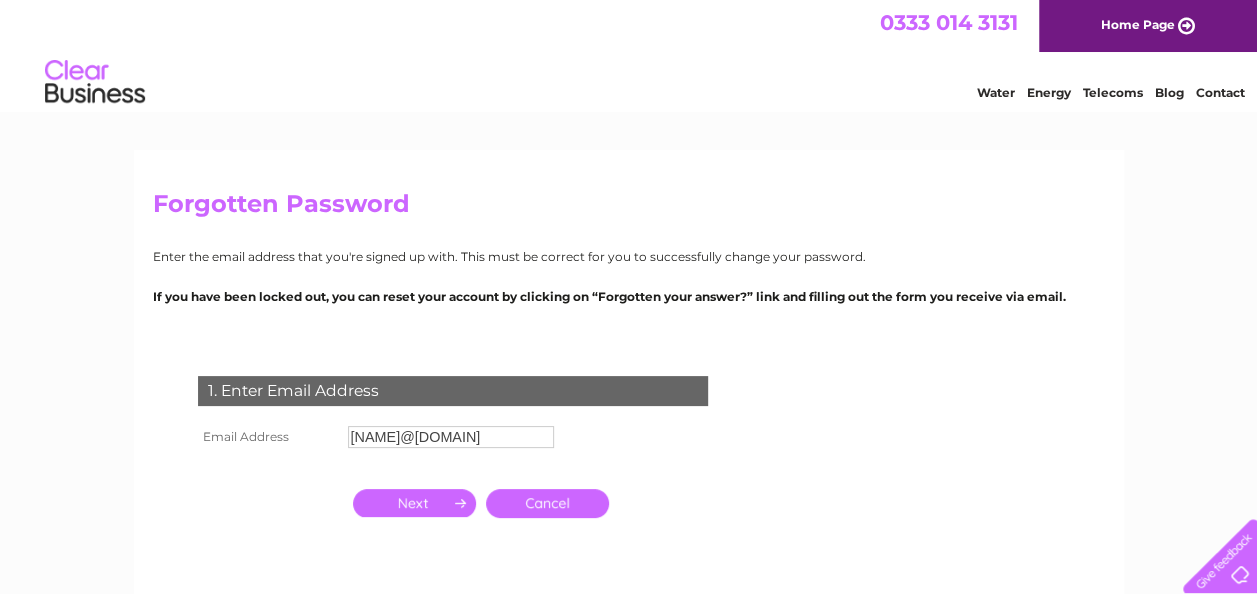 click at bounding box center [414, 503] 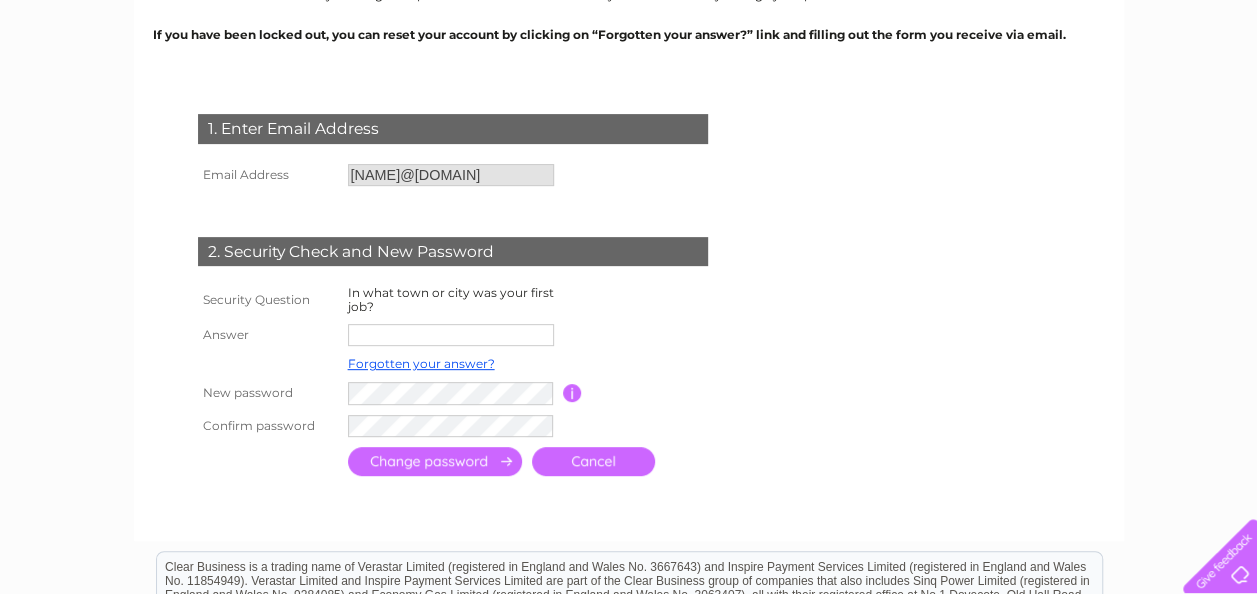 scroll, scrollTop: 263, scrollLeft: 0, axis: vertical 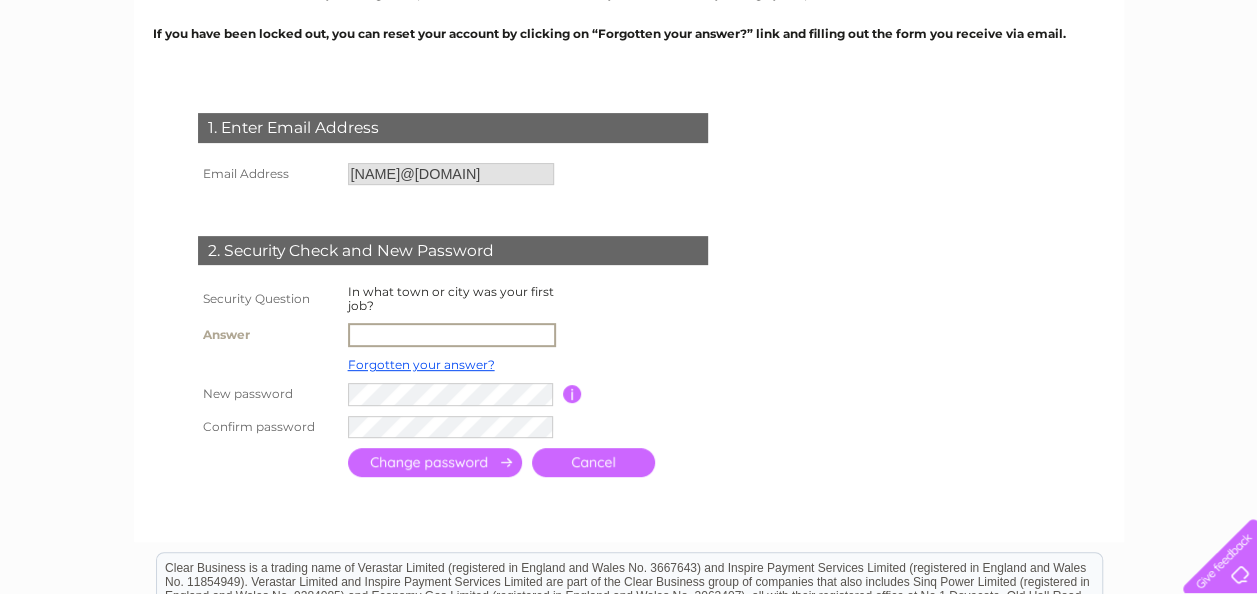 click at bounding box center (452, 335) 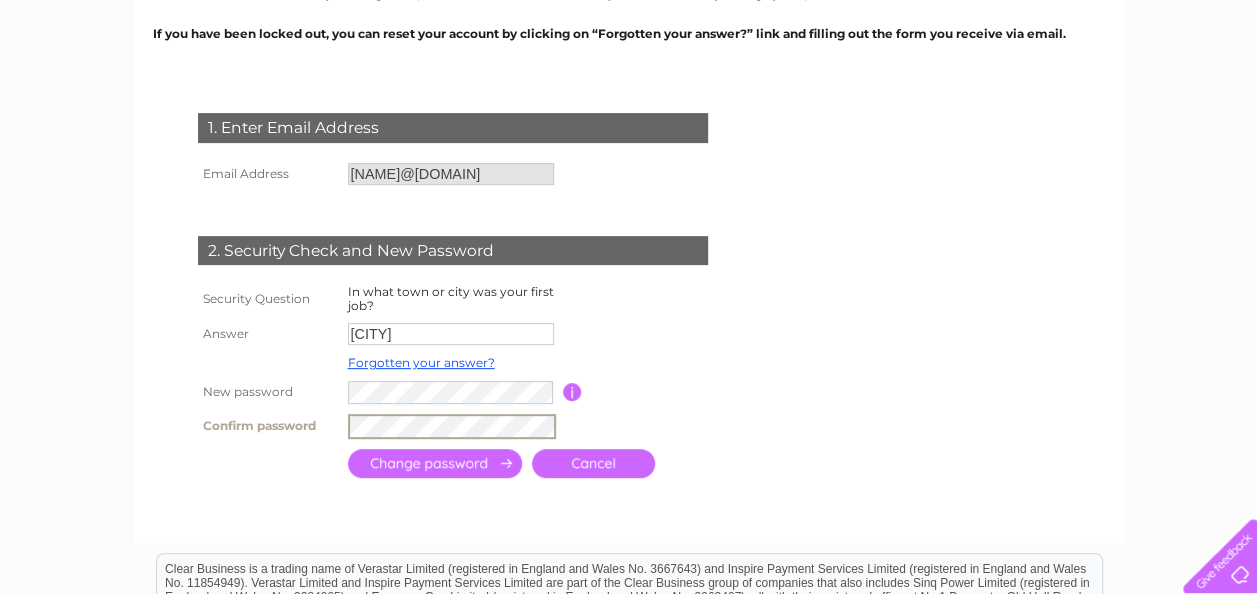 click at bounding box center [435, 463] 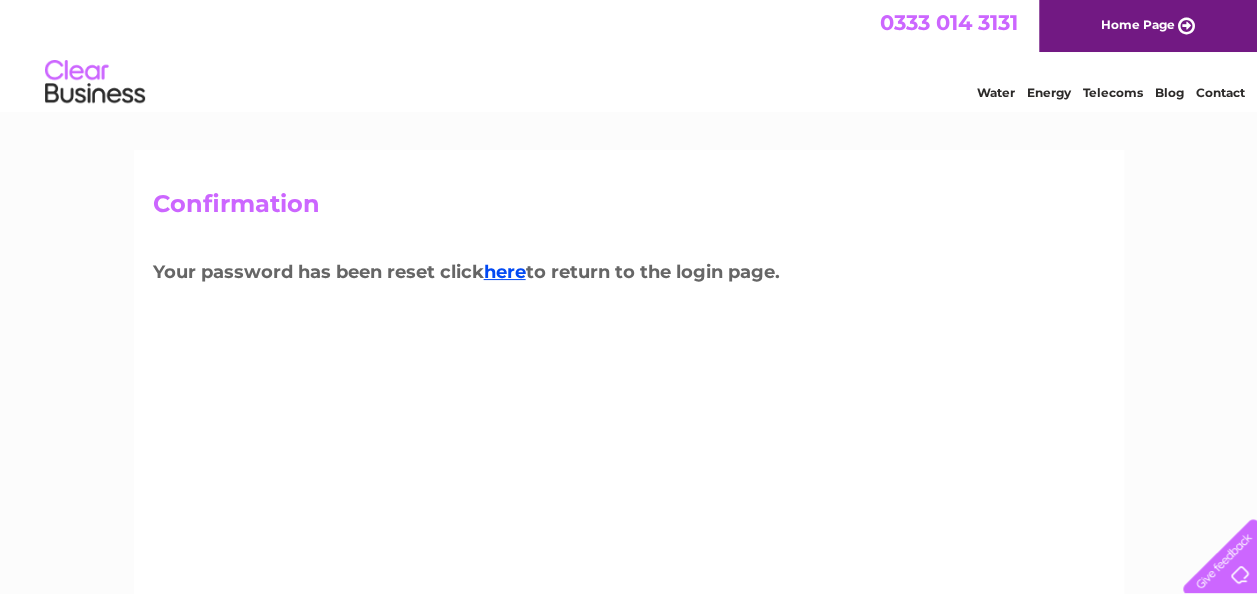 scroll, scrollTop: 0, scrollLeft: 0, axis: both 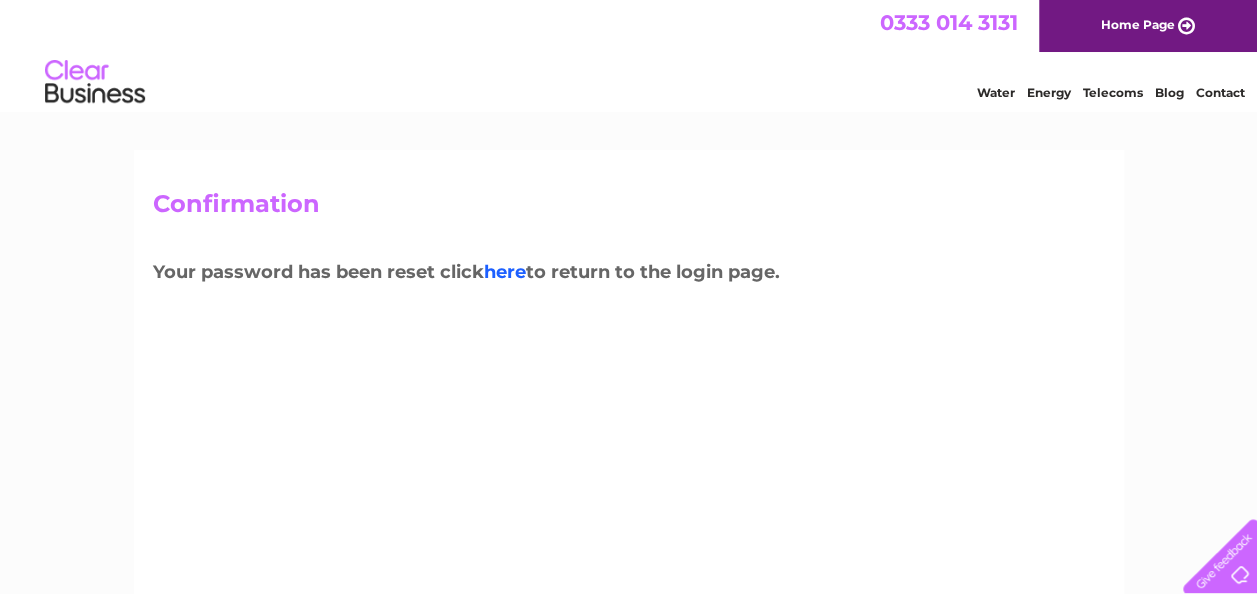 click on "here" at bounding box center [505, 272] 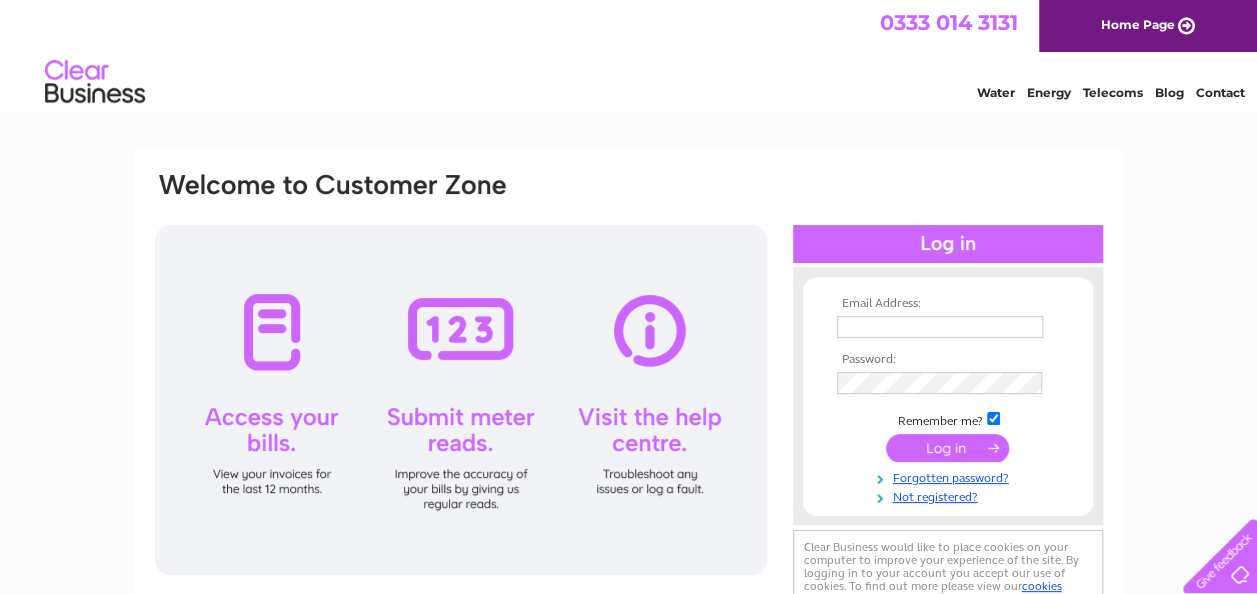 scroll, scrollTop: 0, scrollLeft: 0, axis: both 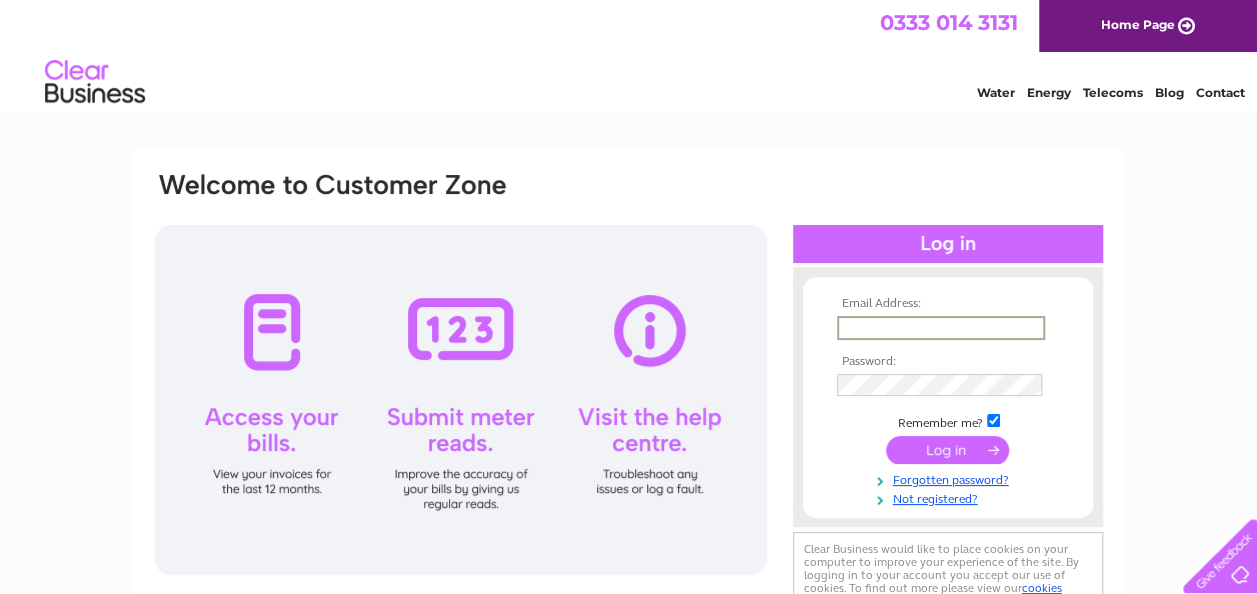 click at bounding box center [941, 328] 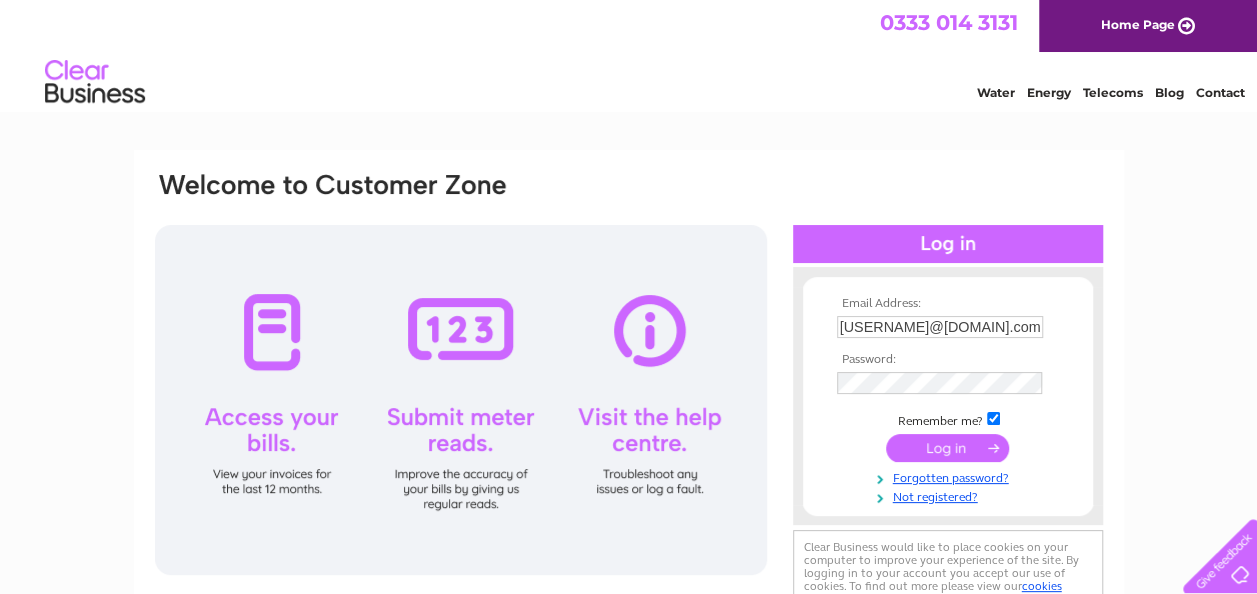 click at bounding box center (947, 448) 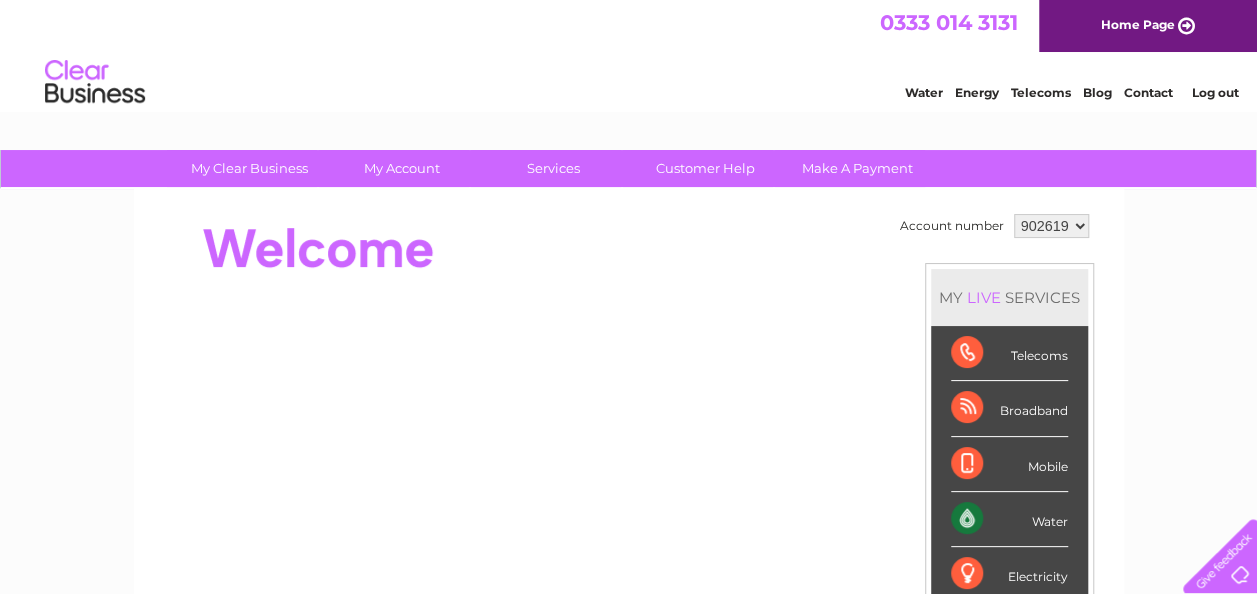 scroll, scrollTop: 0, scrollLeft: 0, axis: both 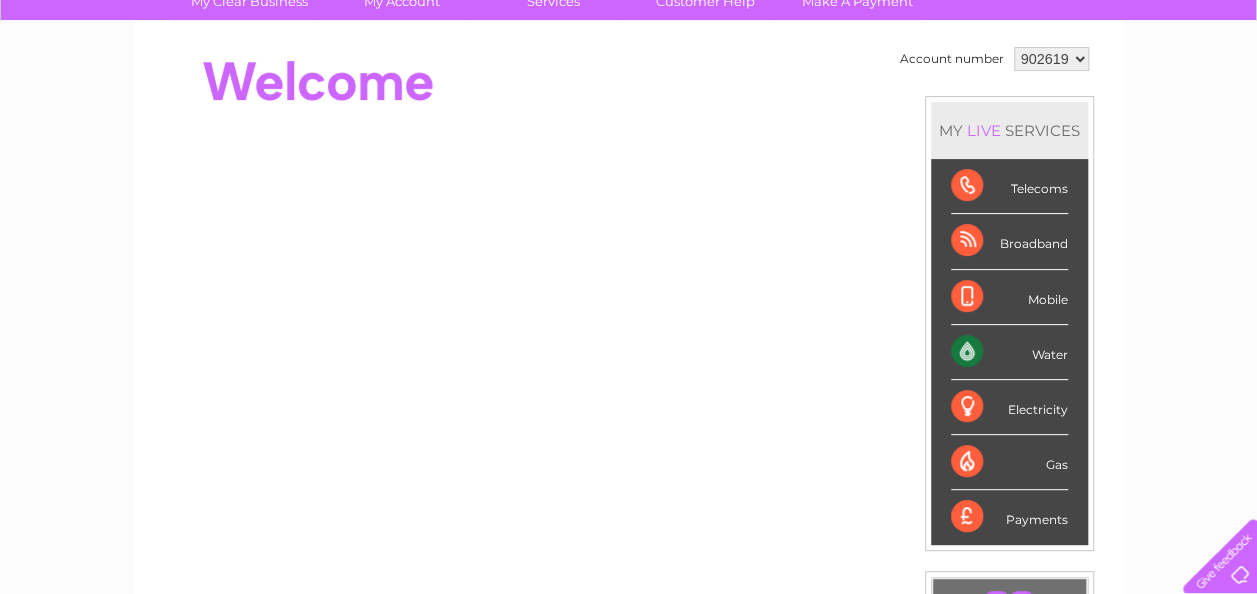 click on "Water" at bounding box center (1009, 352) 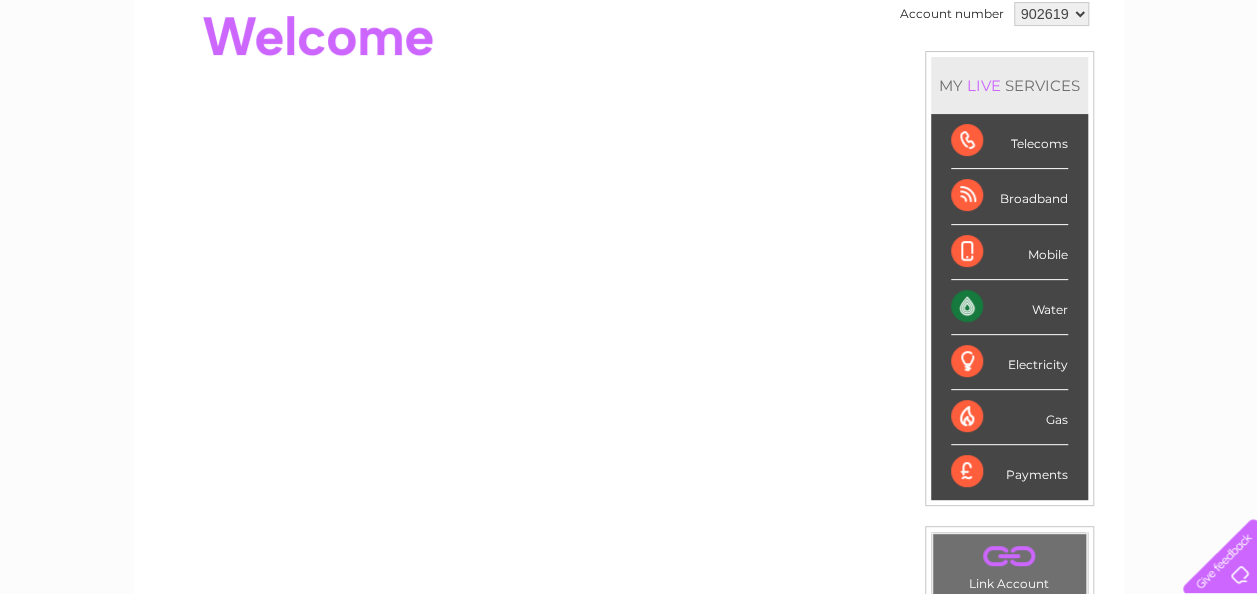 scroll, scrollTop: 211, scrollLeft: 0, axis: vertical 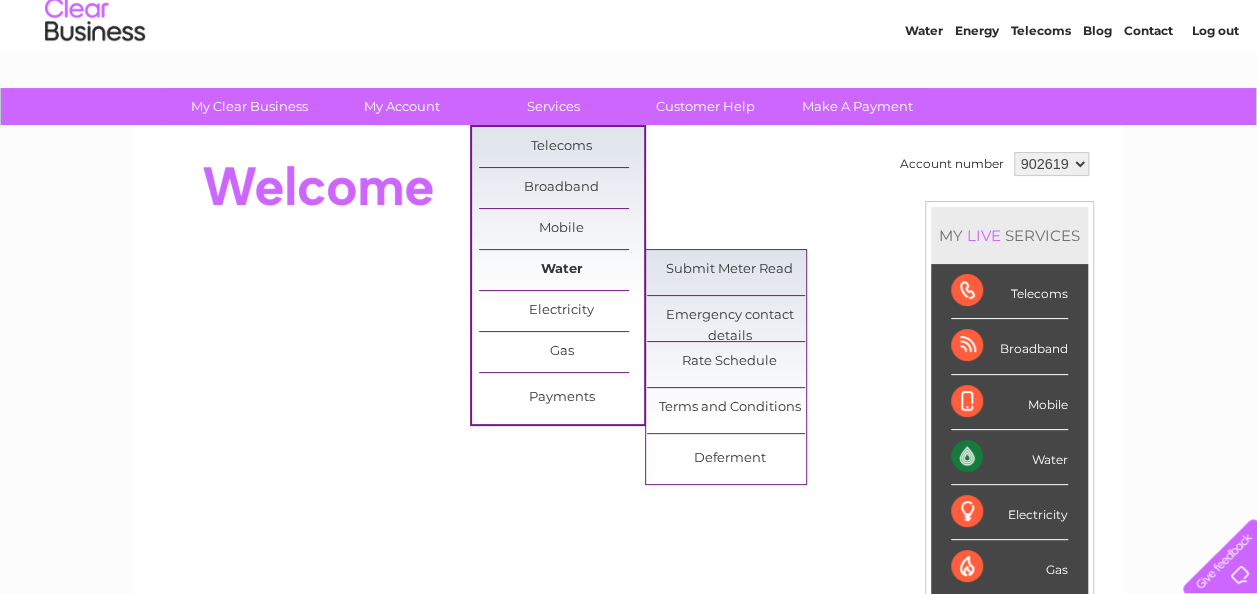 click on "Water" at bounding box center [561, 270] 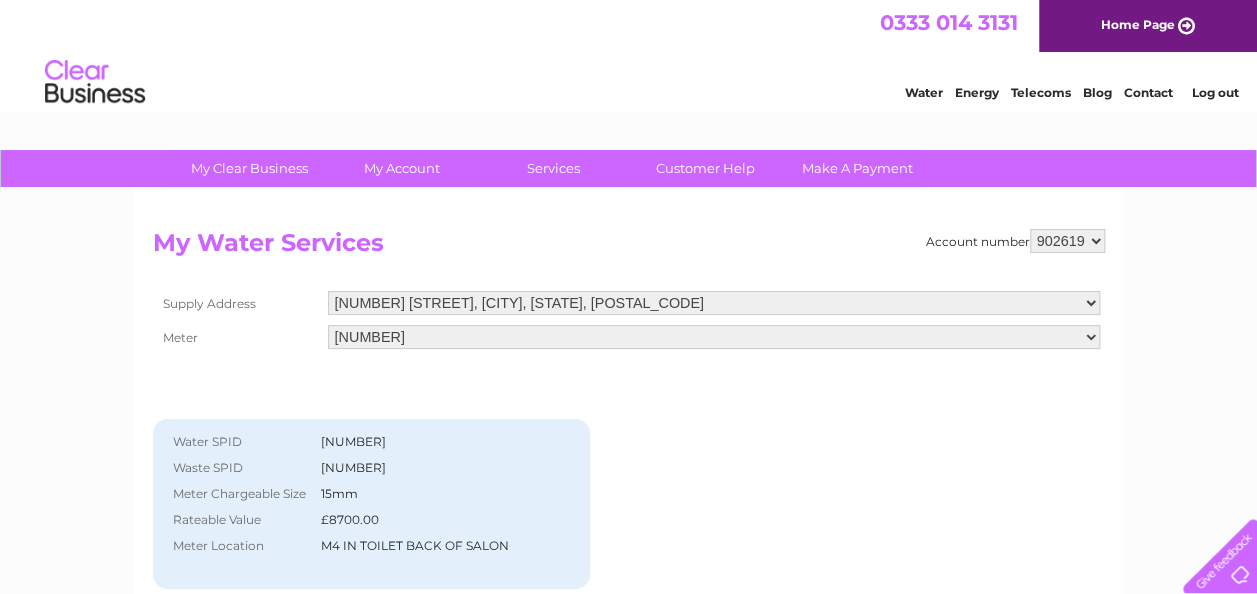 scroll, scrollTop: 0, scrollLeft: 0, axis: both 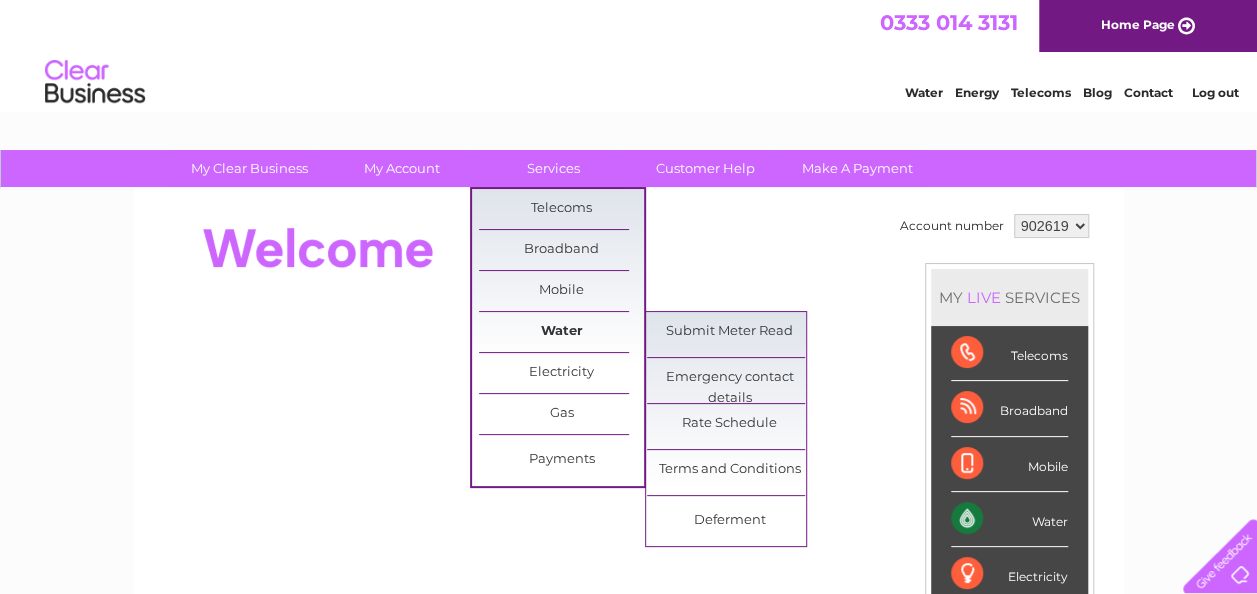 click on "Water" at bounding box center [561, 332] 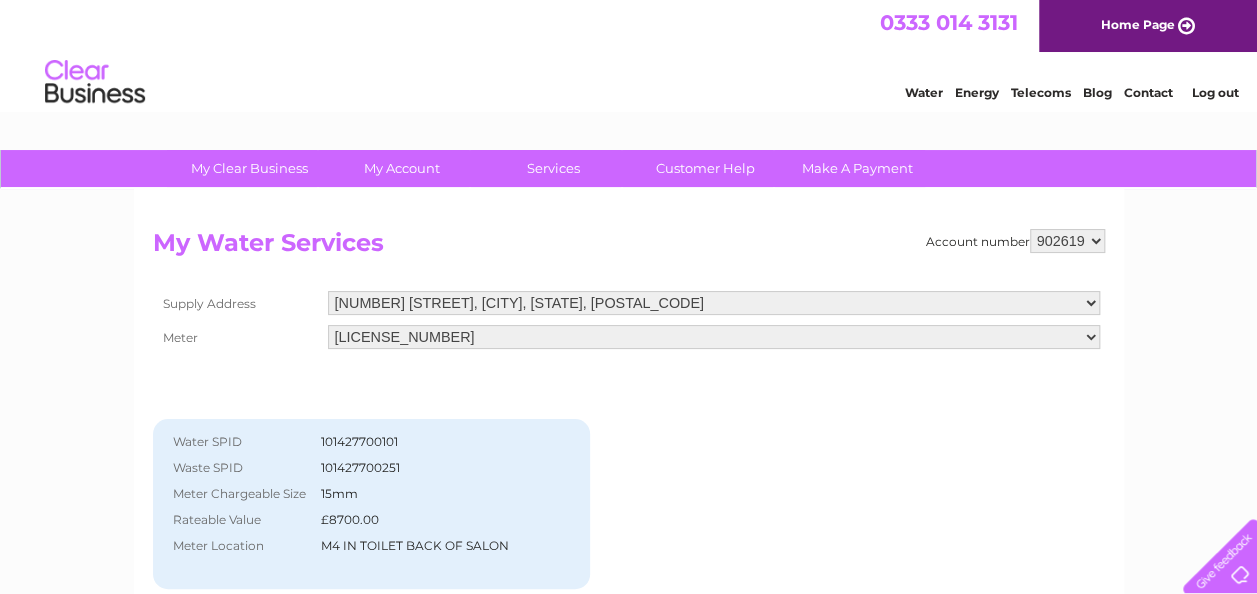scroll, scrollTop: 0, scrollLeft: 0, axis: both 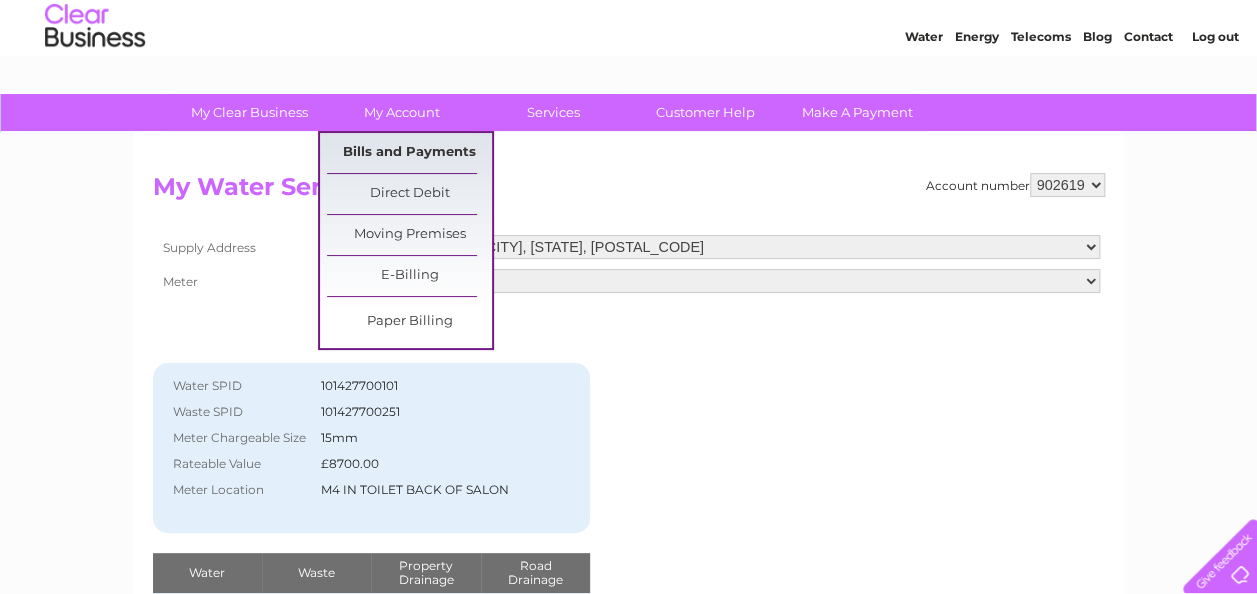 click on "Bills and Payments" at bounding box center [409, 153] 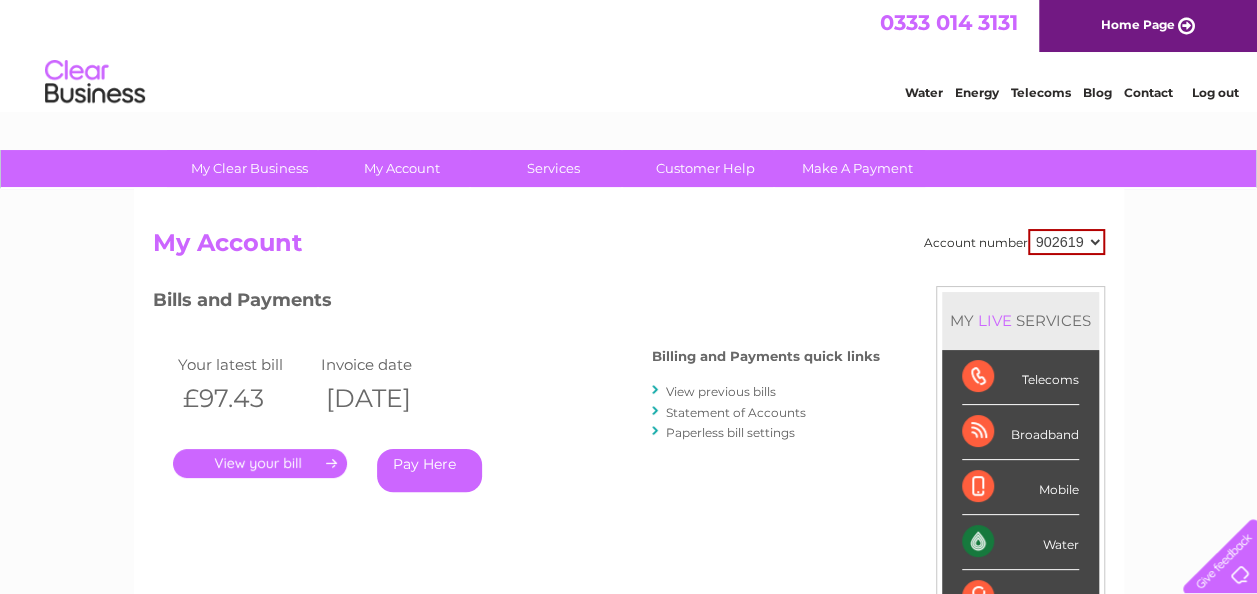 scroll, scrollTop: 0, scrollLeft: 0, axis: both 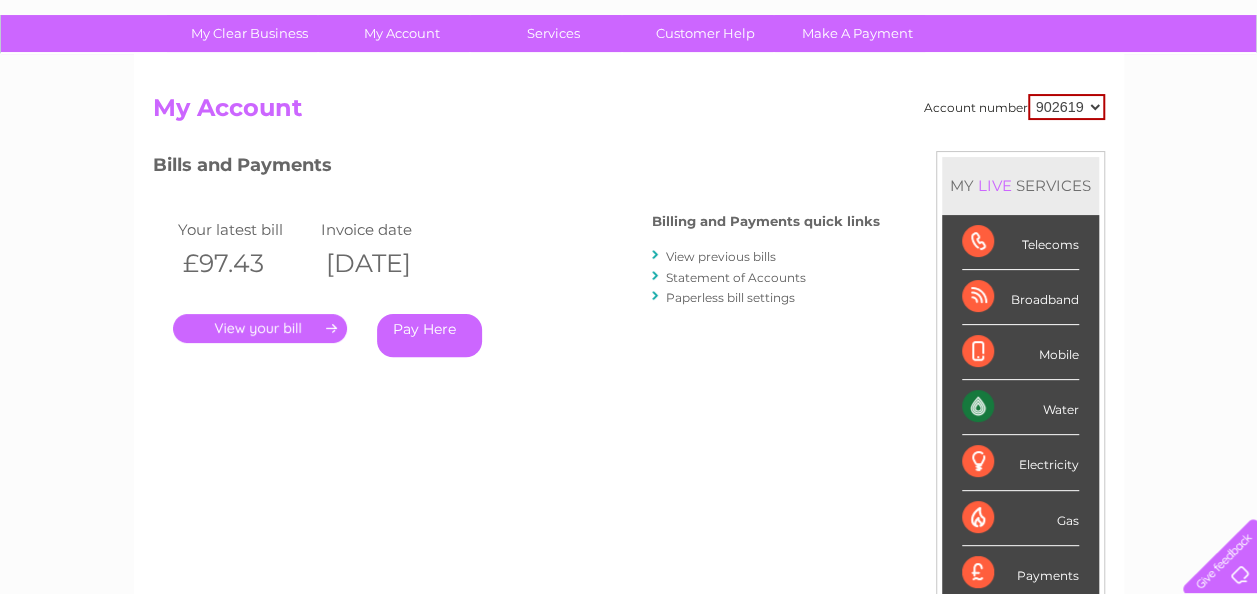 click on "View previous bills" at bounding box center [721, 256] 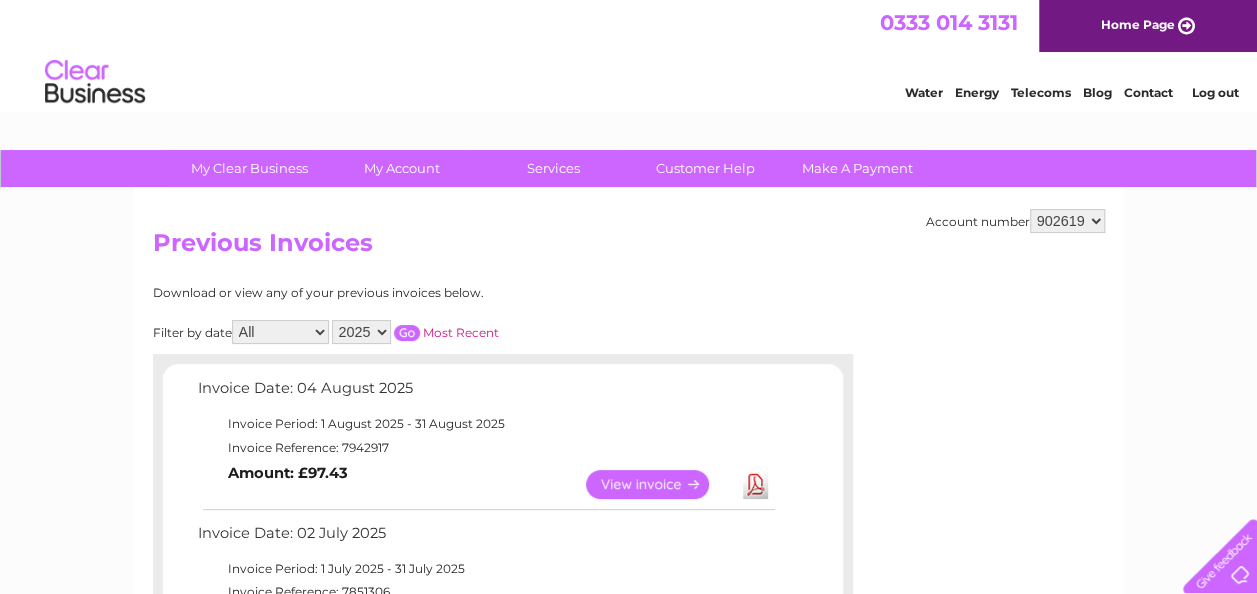 scroll, scrollTop: 0, scrollLeft: 0, axis: both 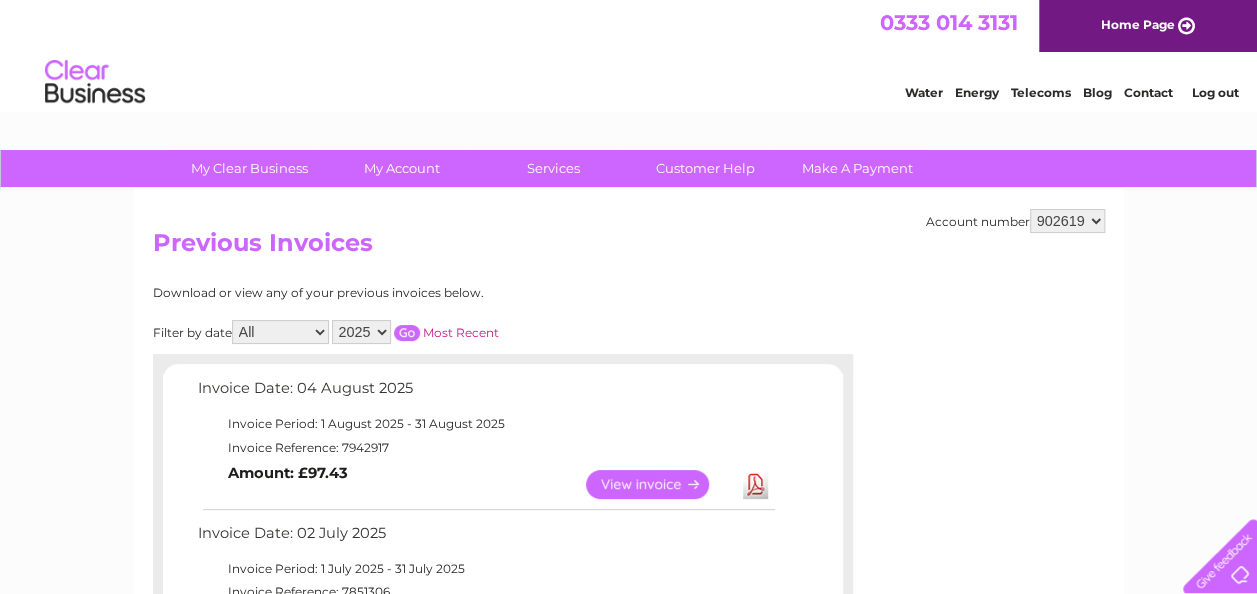 click on "Log out" at bounding box center (1214, 92) 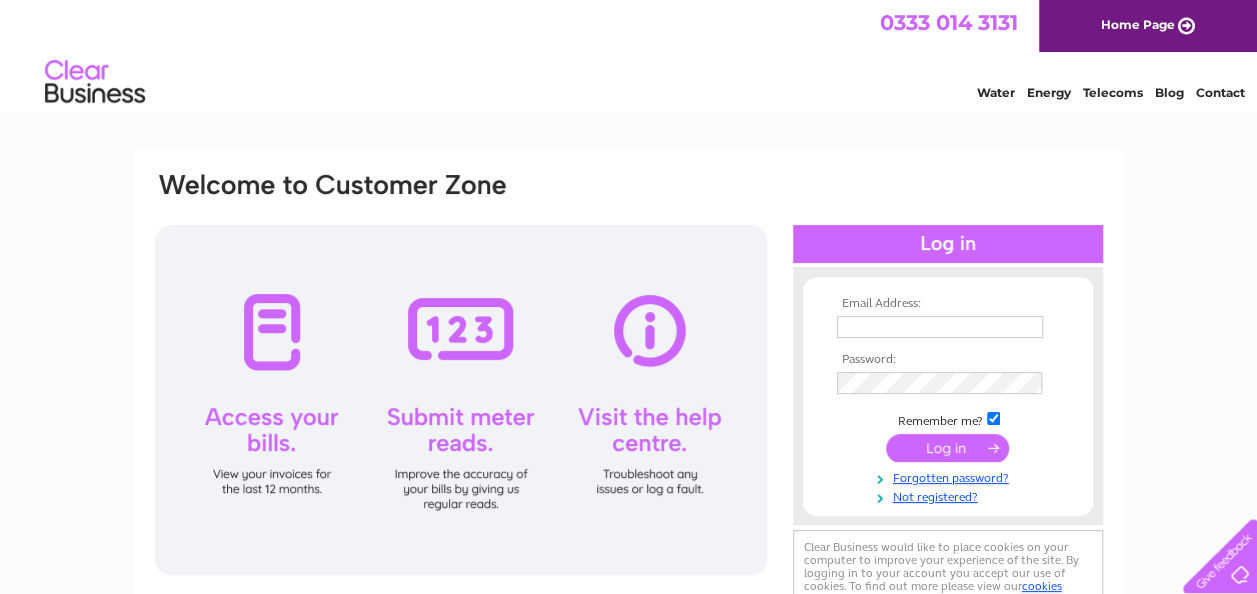 scroll, scrollTop: 0, scrollLeft: 0, axis: both 